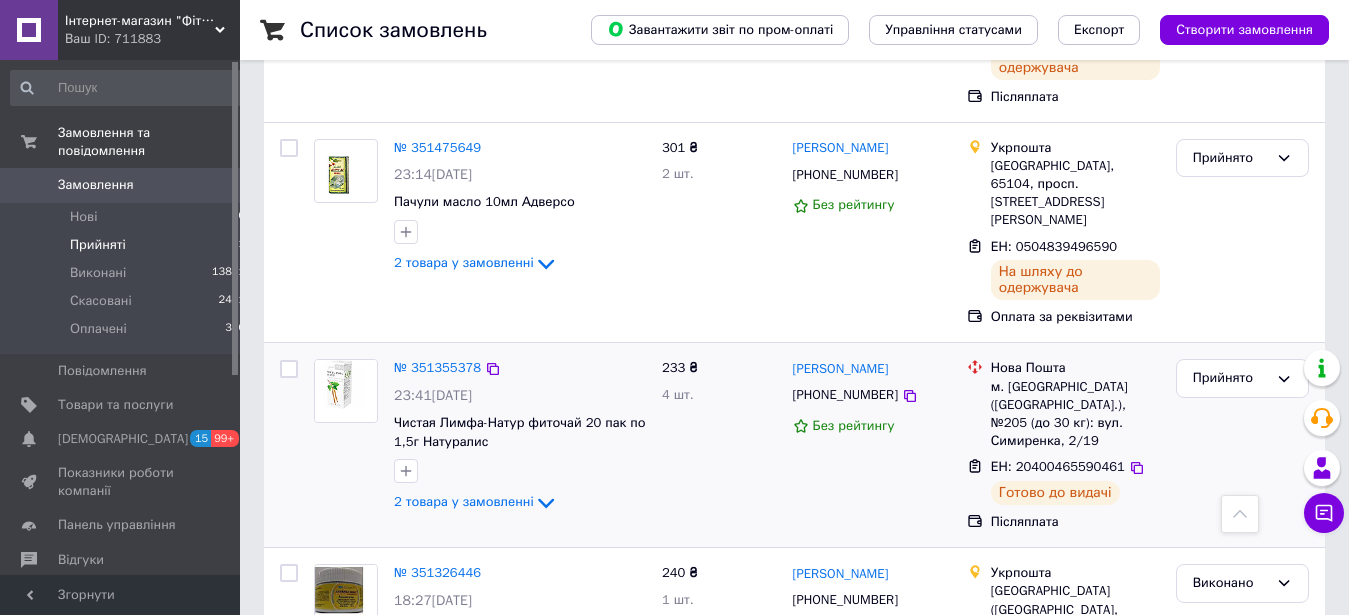 scroll, scrollTop: 2005, scrollLeft: 0, axis: vertical 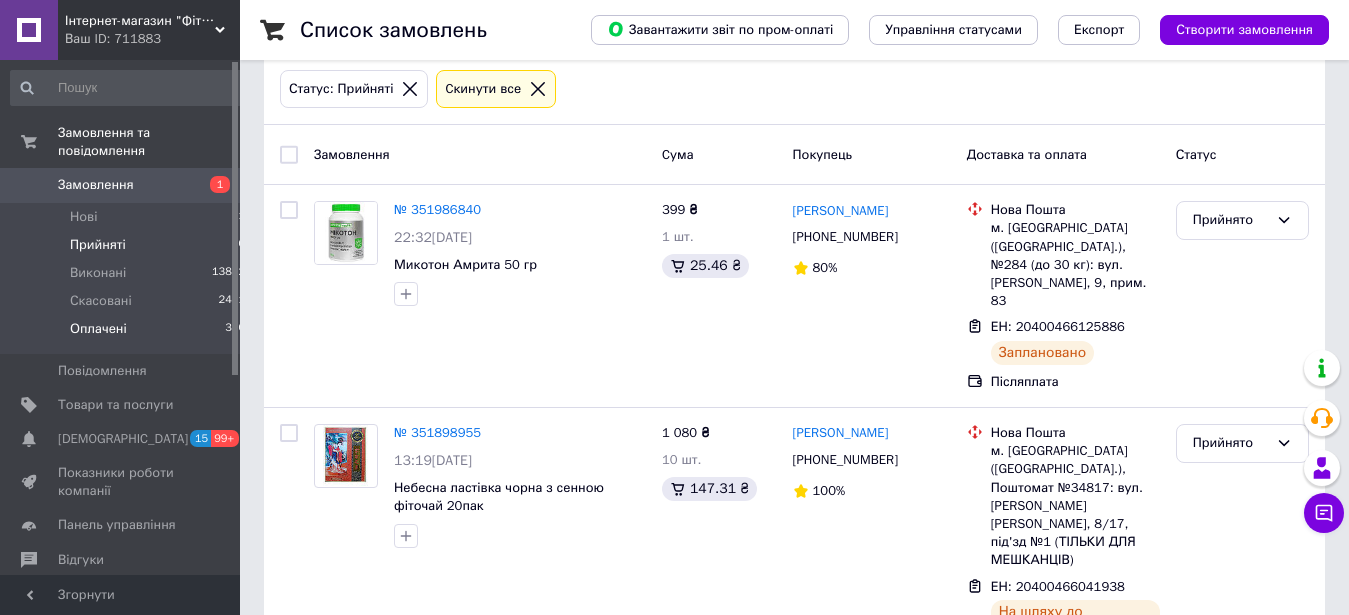 click on "Оплачені" at bounding box center (98, 329) 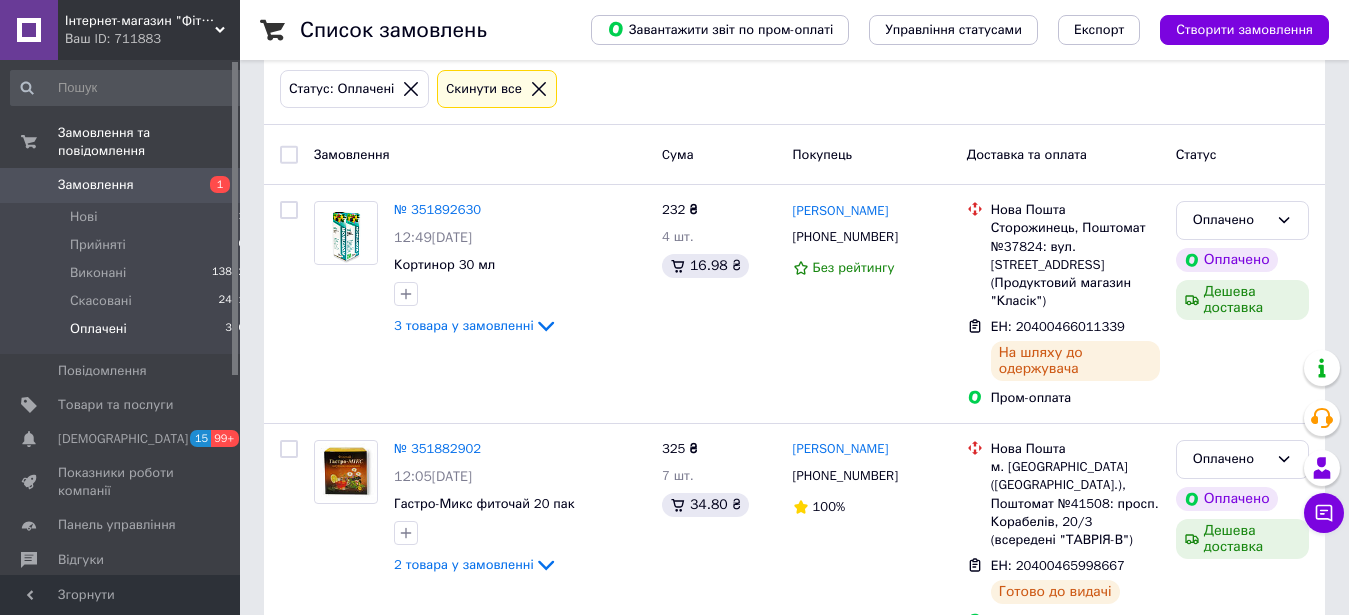 scroll, scrollTop: 0, scrollLeft: 0, axis: both 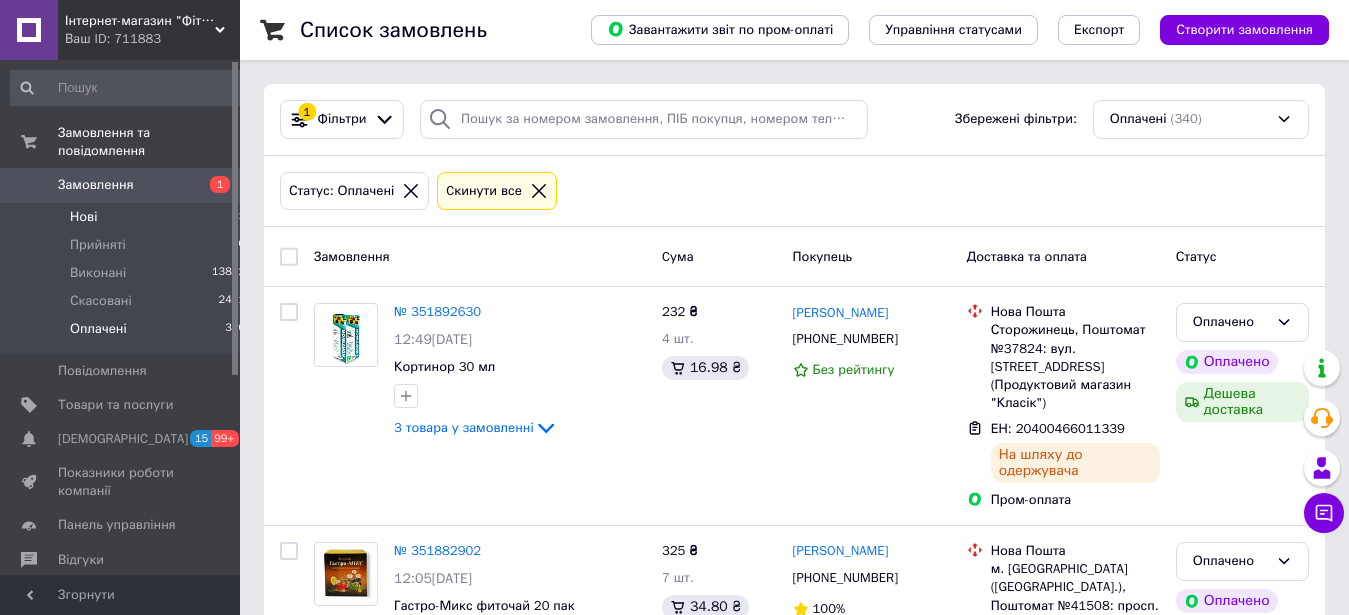 click on "Нові 1" at bounding box center (128, 217) 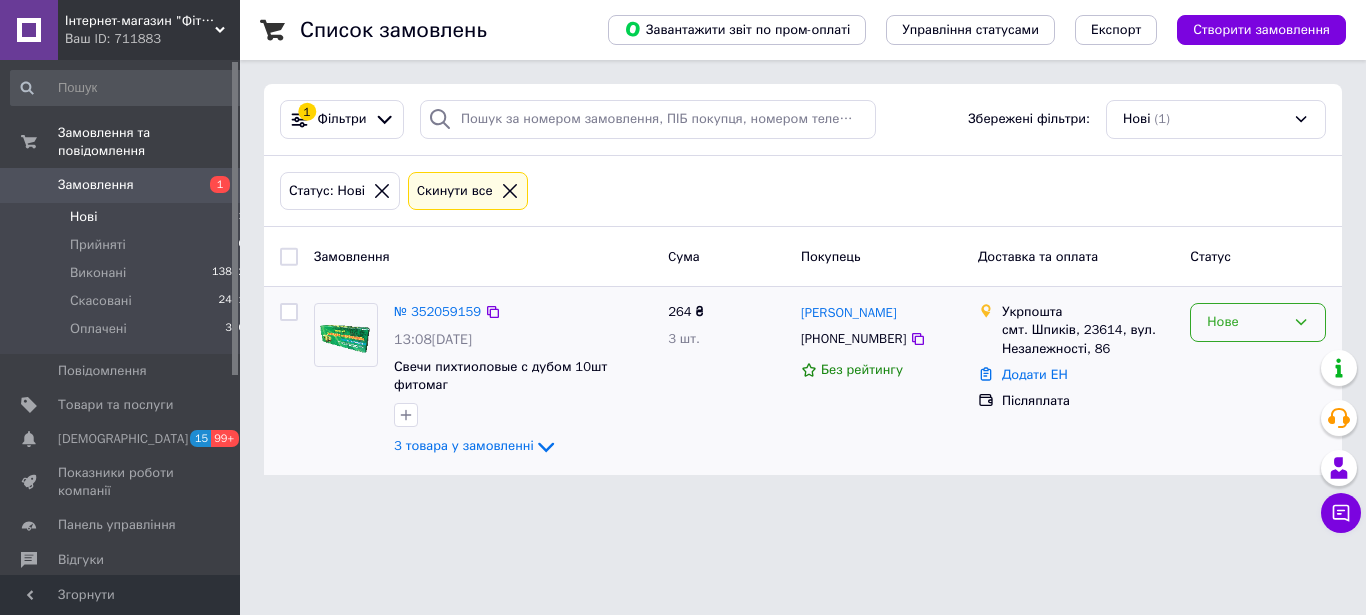 click on "Нове" at bounding box center (1246, 322) 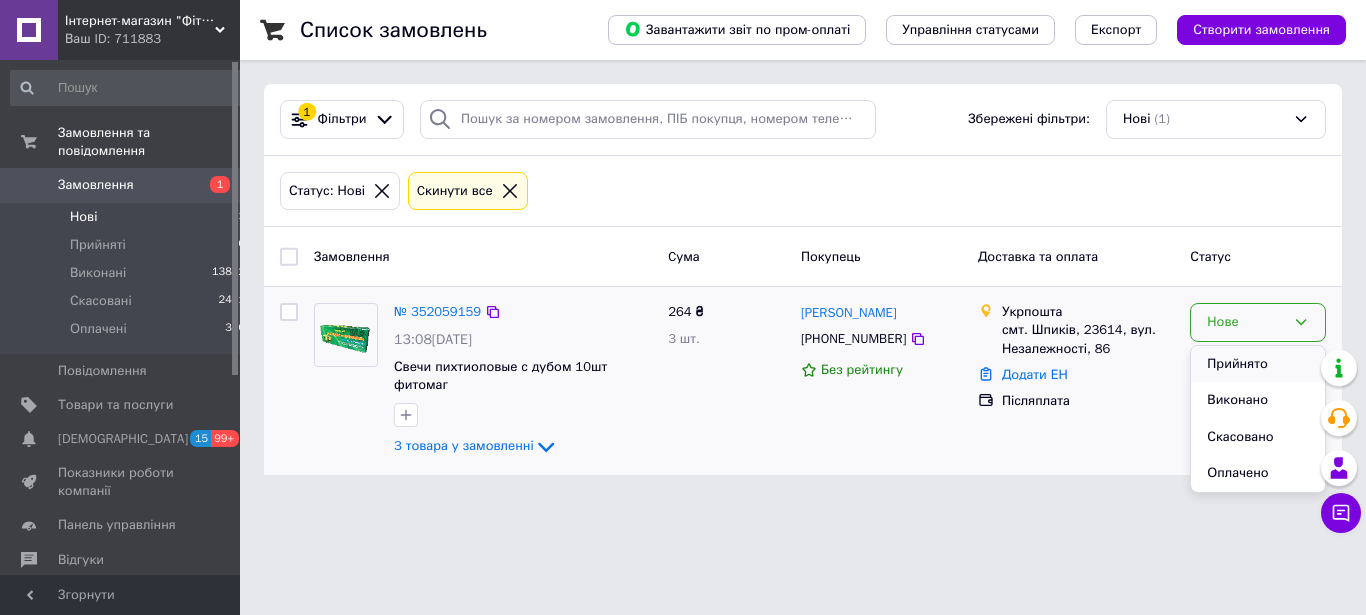 click on "Прийнято" at bounding box center [1258, 364] 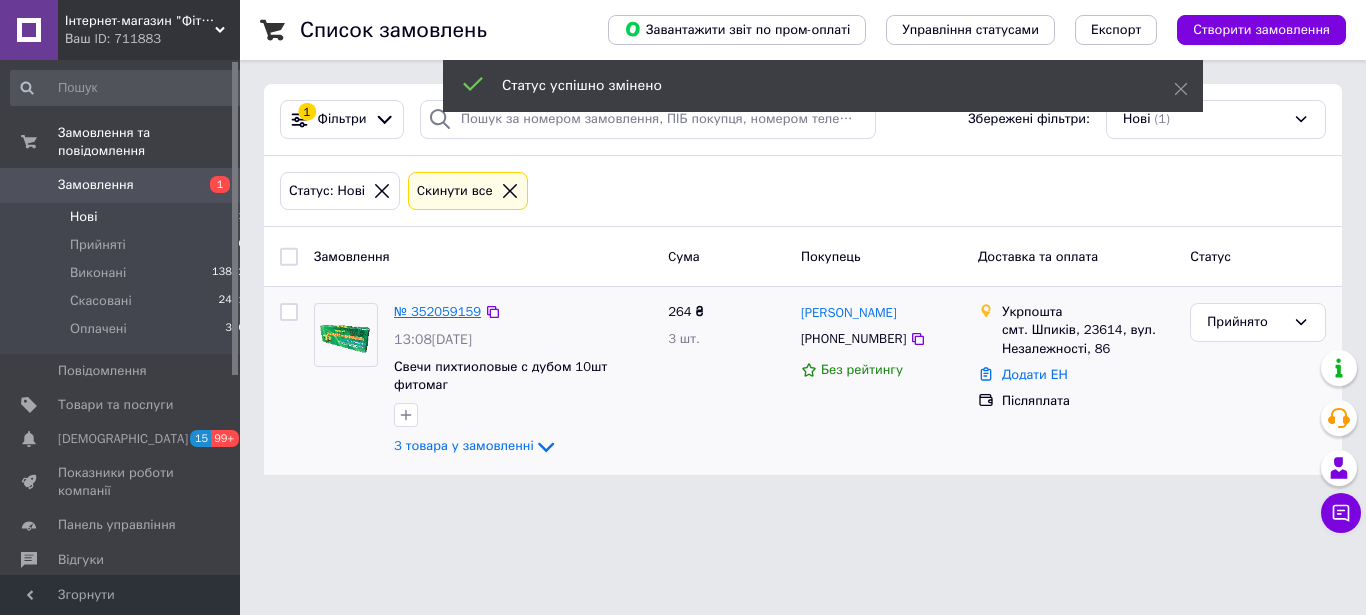 click on "№ 352059159" at bounding box center [437, 311] 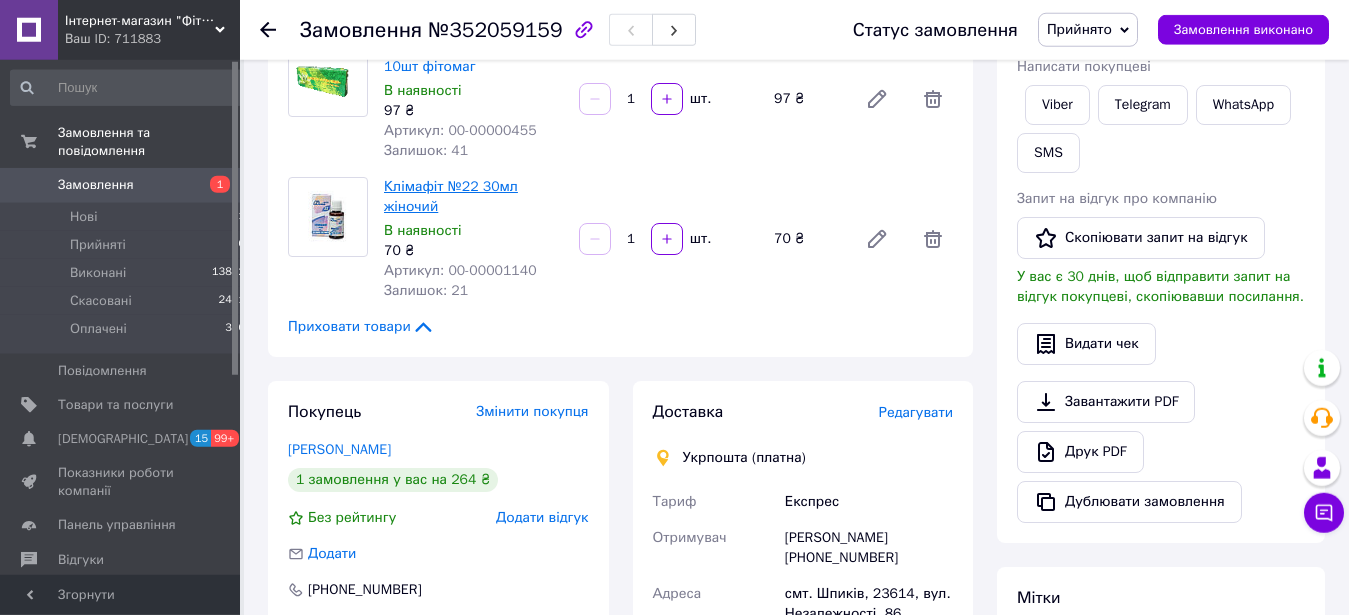 scroll, scrollTop: 306, scrollLeft: 0, axis: vertical 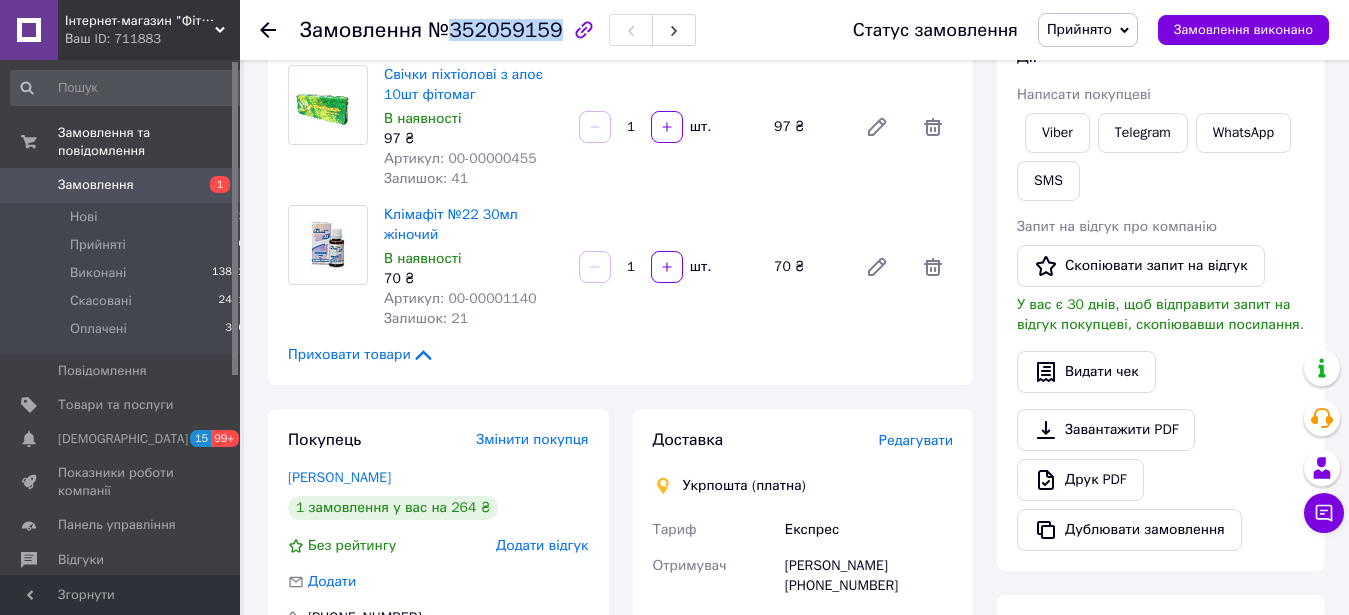 drag, startPoint x: 443, startPoint y: 31, endPoint x: 547, endPoint y: 33, distance: 104.019226 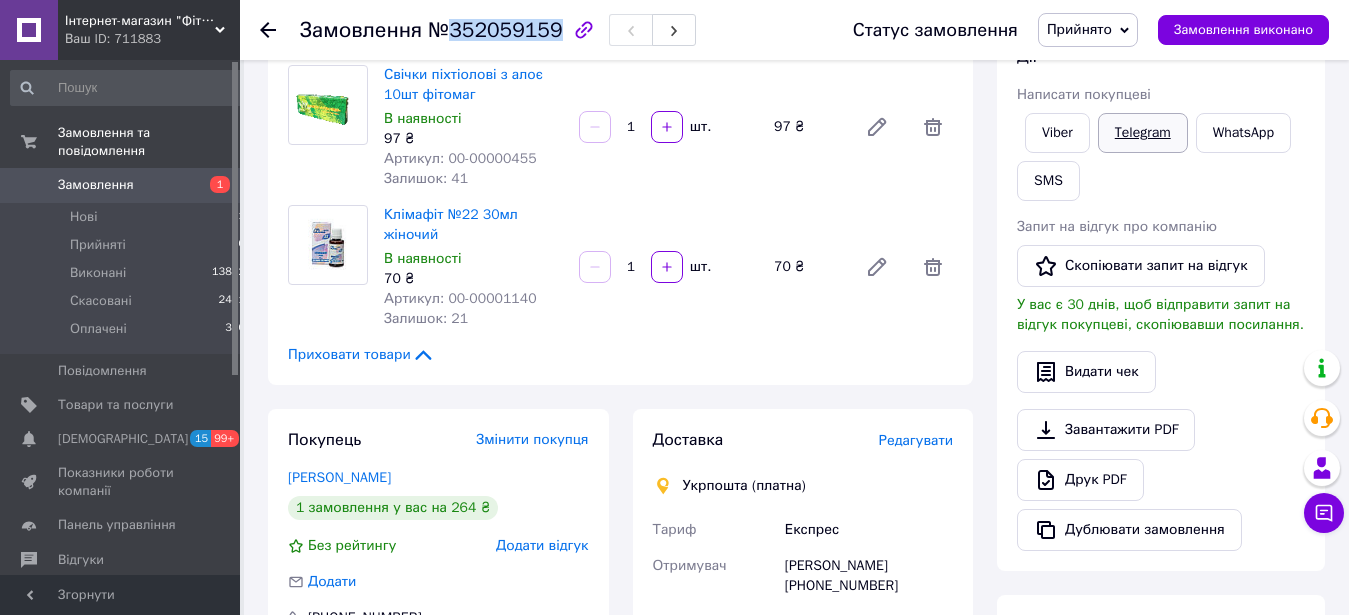 click on "Telegram" at bounding box center [1143, 133] 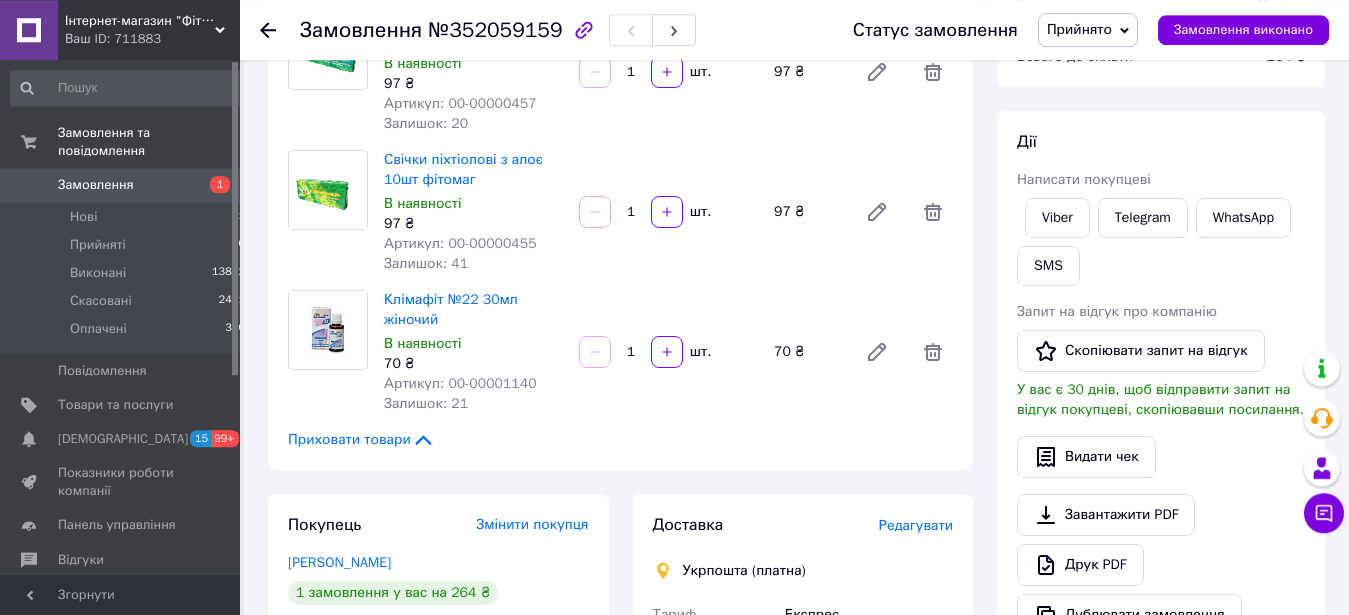 scroll, scrollTop: 204, scrollLeft: 0, axis: vertical 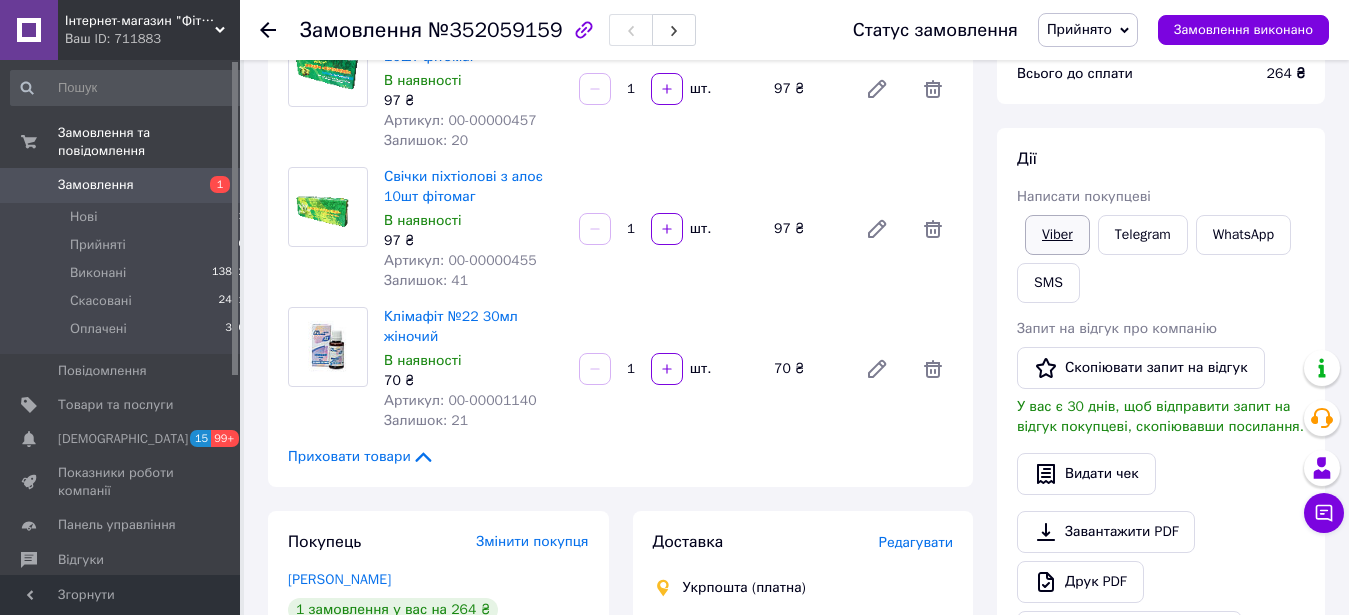 click on "Viber" at bounding box center [1057, 235] 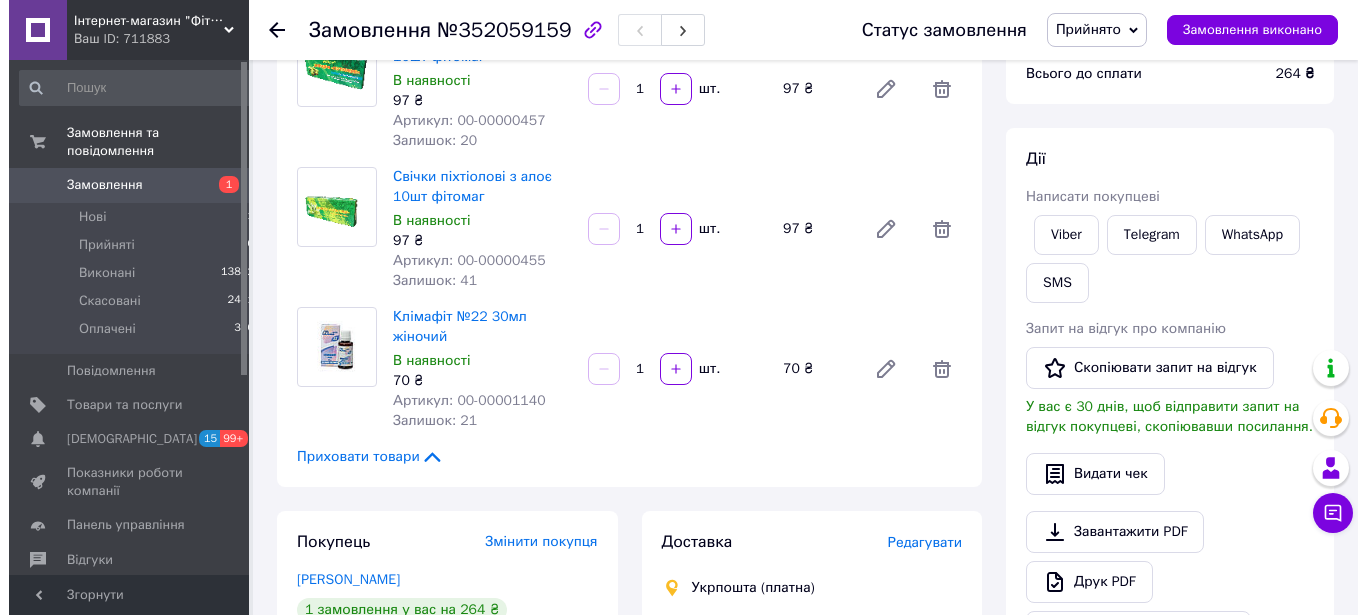 scroll, scrollTop: 0, scrollLeft: 0, axis: both 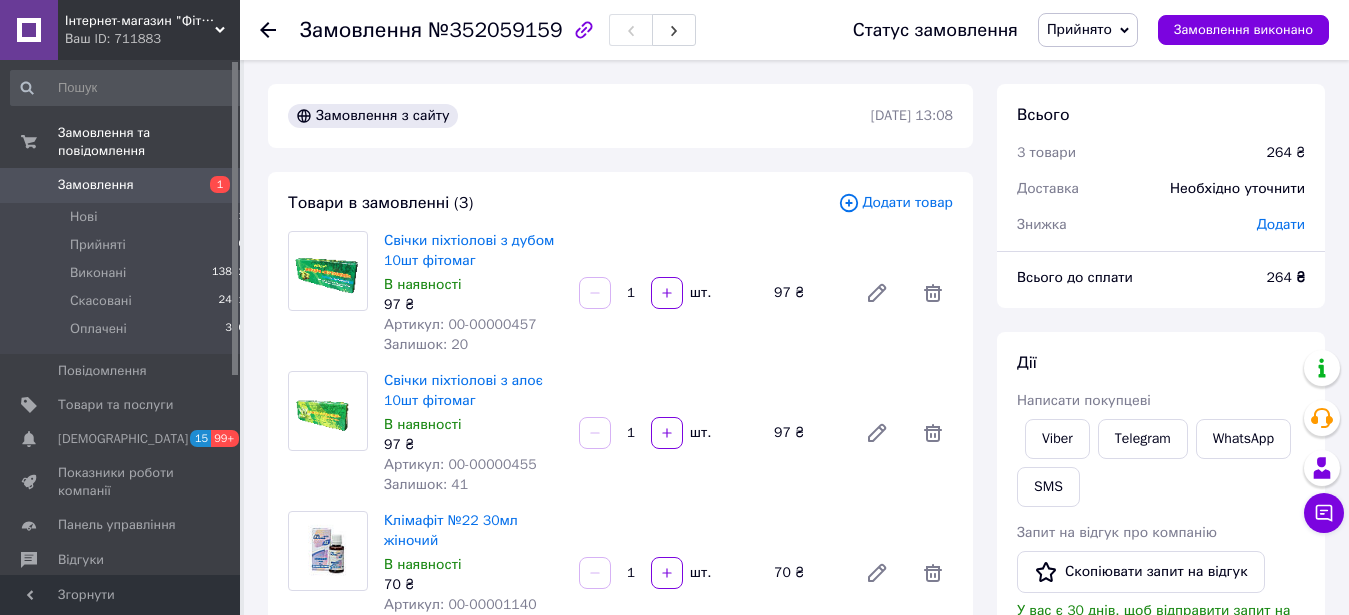 click 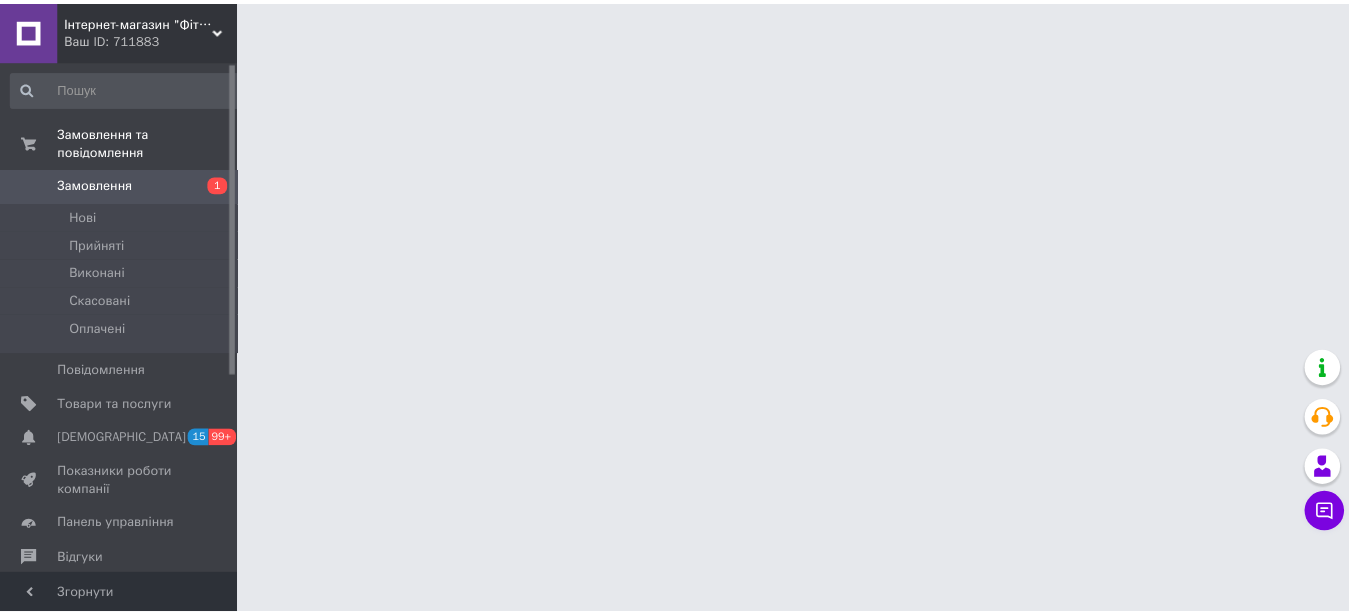 scroll, scrollTop: 0, scrollLeft: 0, axis: both 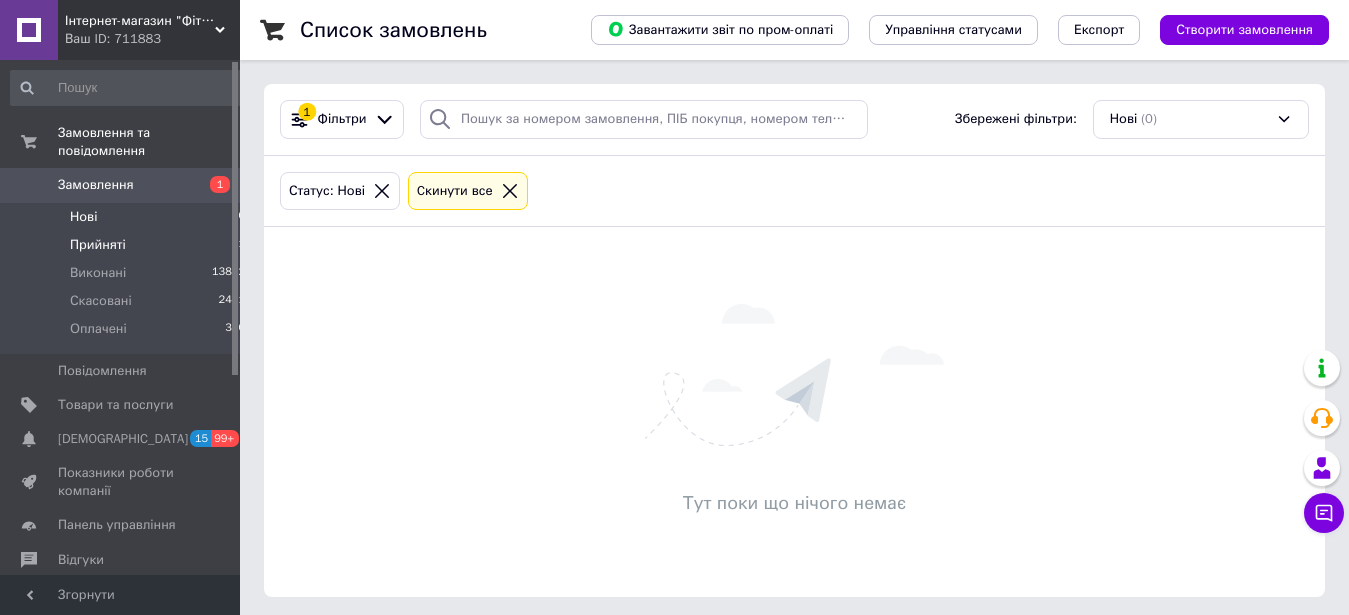 click on "Прийняті 11" at bounding box center (128, 245) 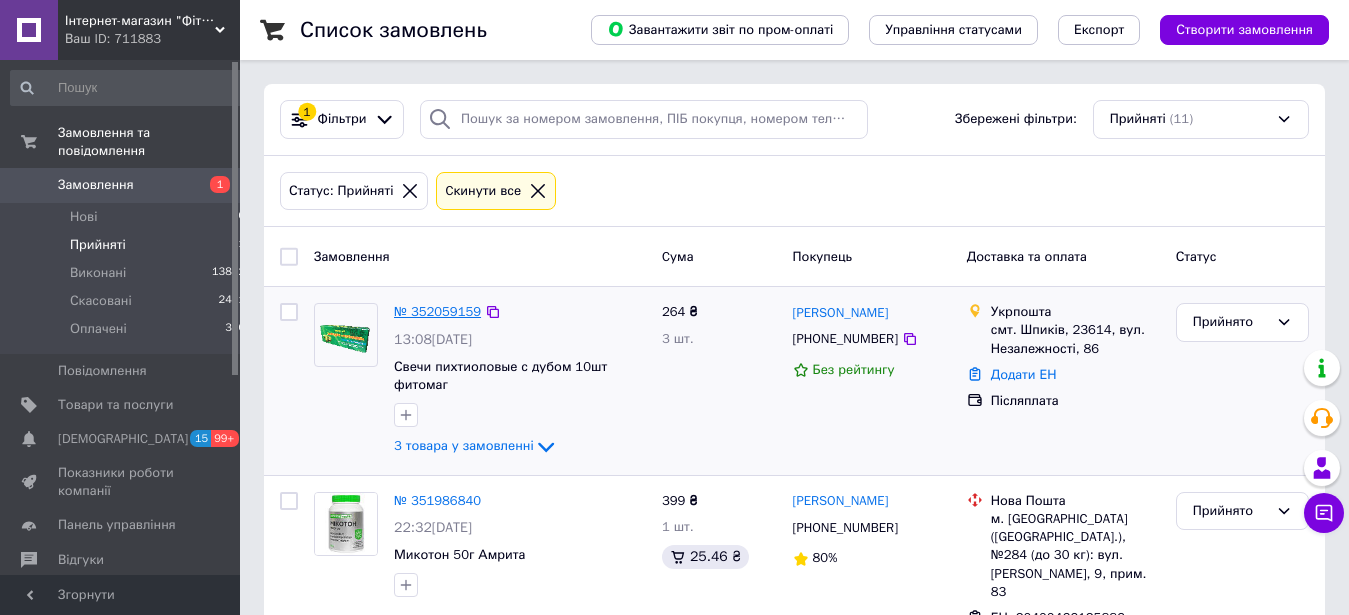 click on "№ 352059159" at bounding box center [437, 311] 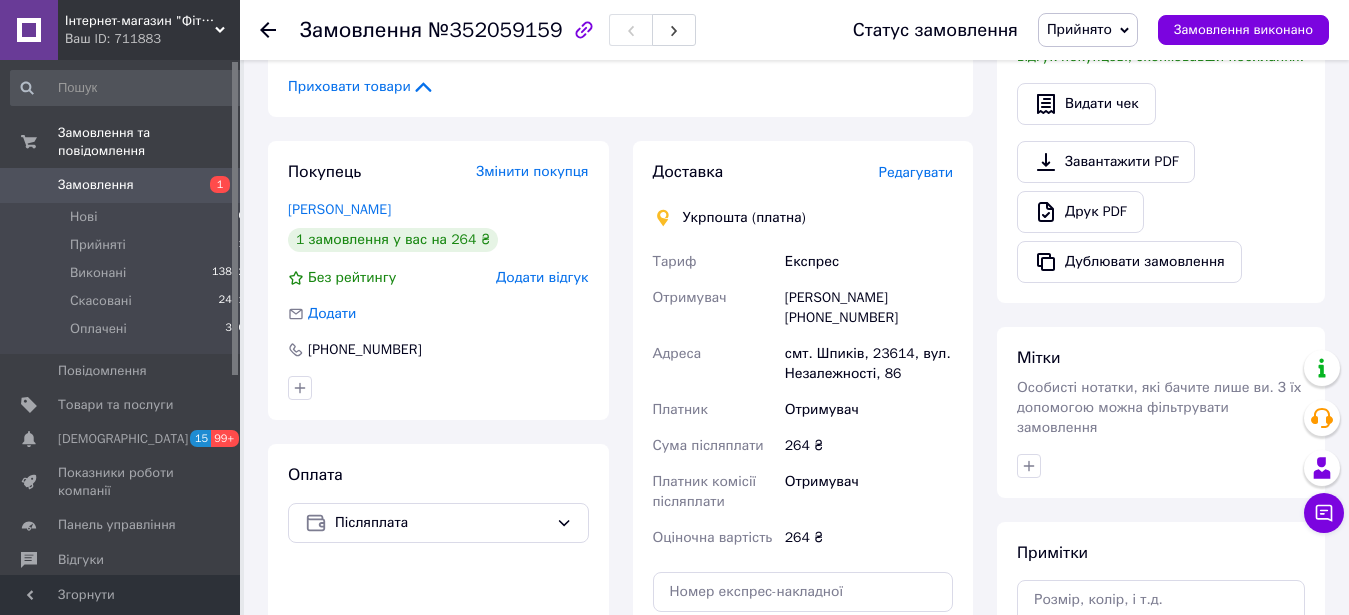 scroll, scrollTop: 778, scrollLeft: 0, axis: vertical 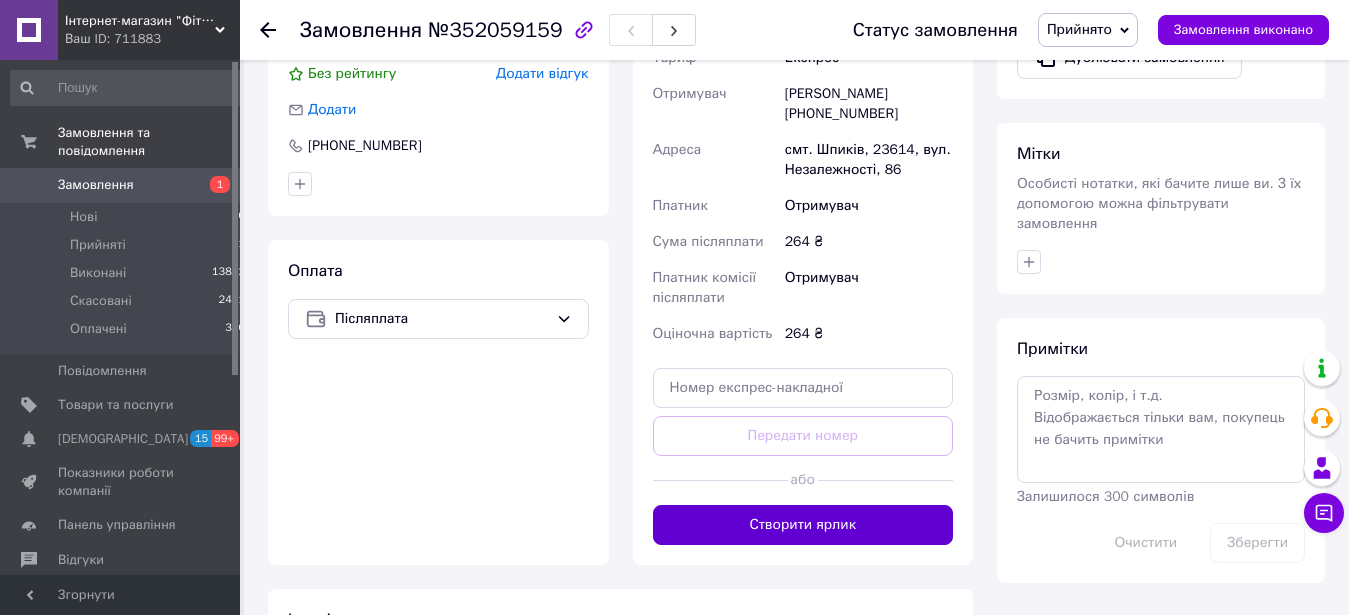 click on "Створити ярлик" at bounding box center [803, 525] 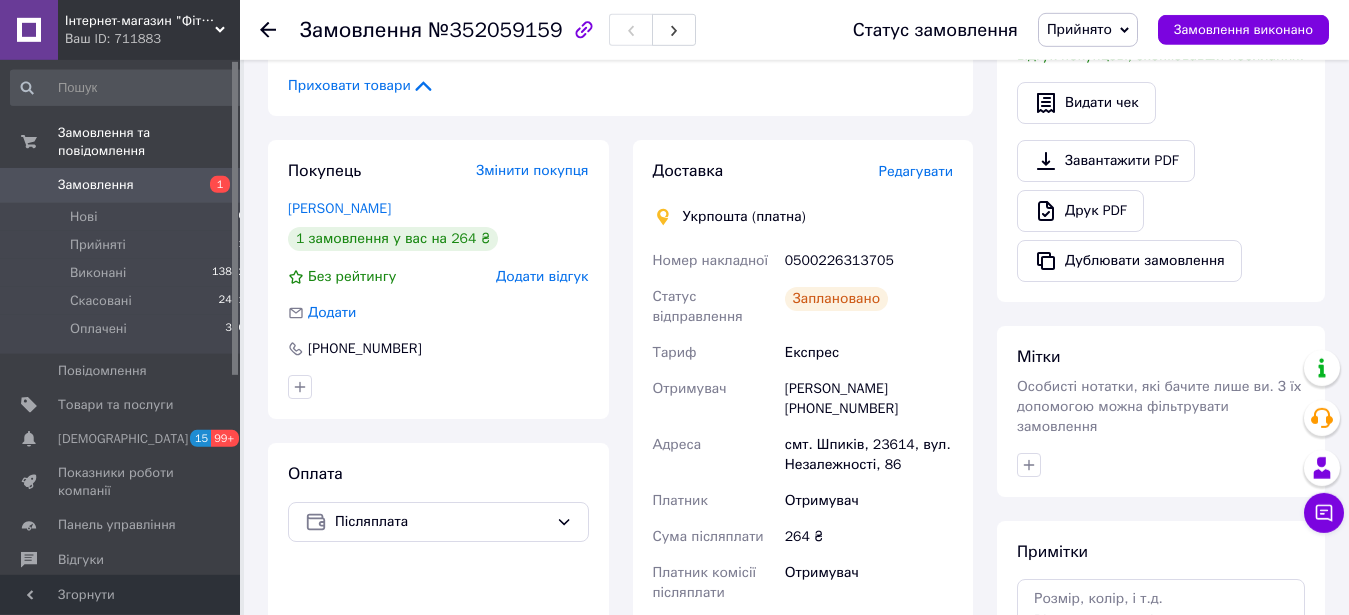 scroll, scrollTop: 574, scrollLeft: 0, axis: vertical 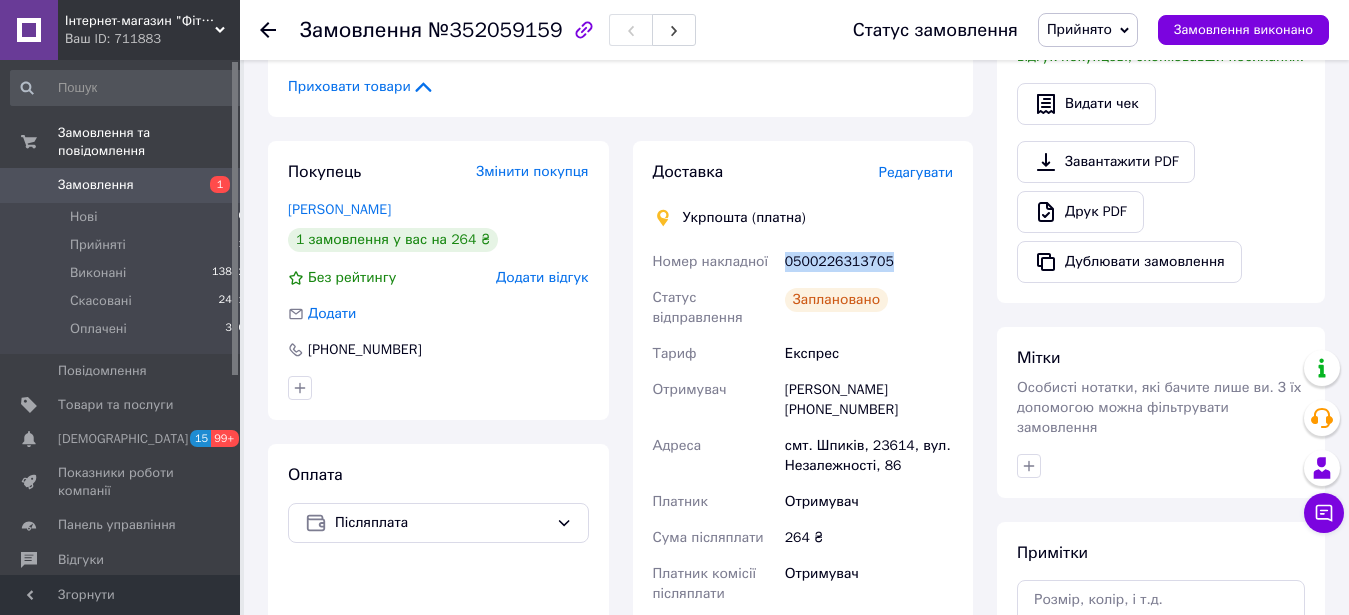 drag, startPoint x: 901, startPoint y: 261, endPoint x: 785, endPoint y: 261, distance: 116 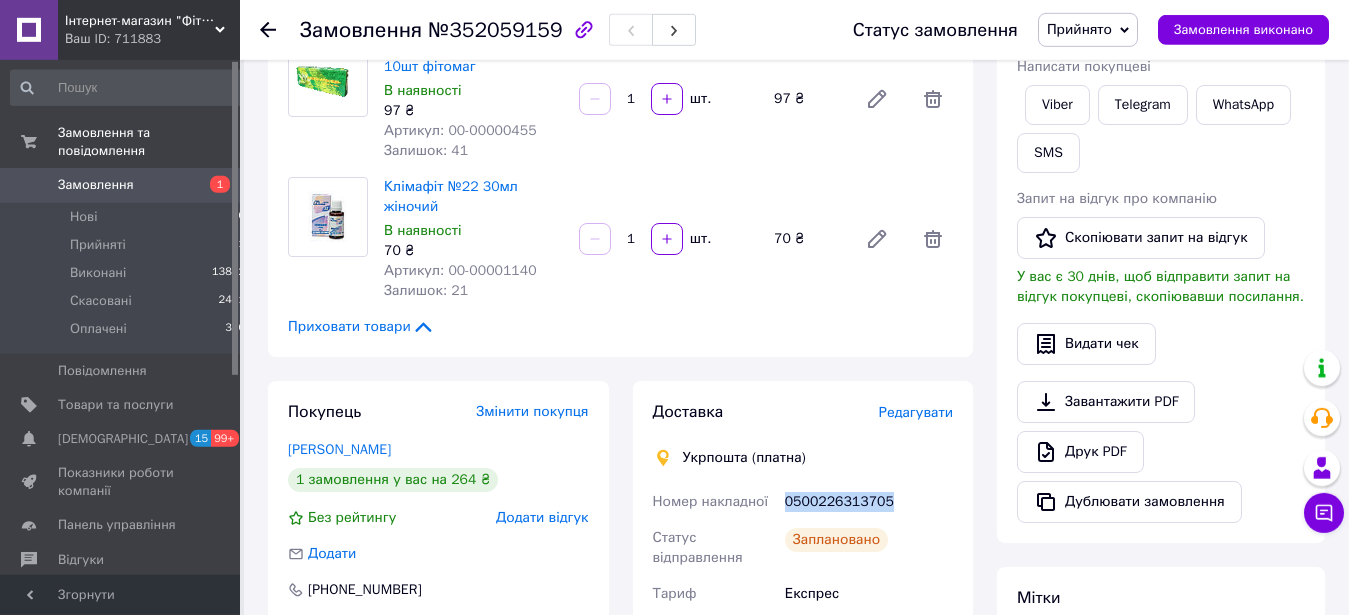 scroll, scrollTop: 268, scrollLeft: 0, axis: vertical 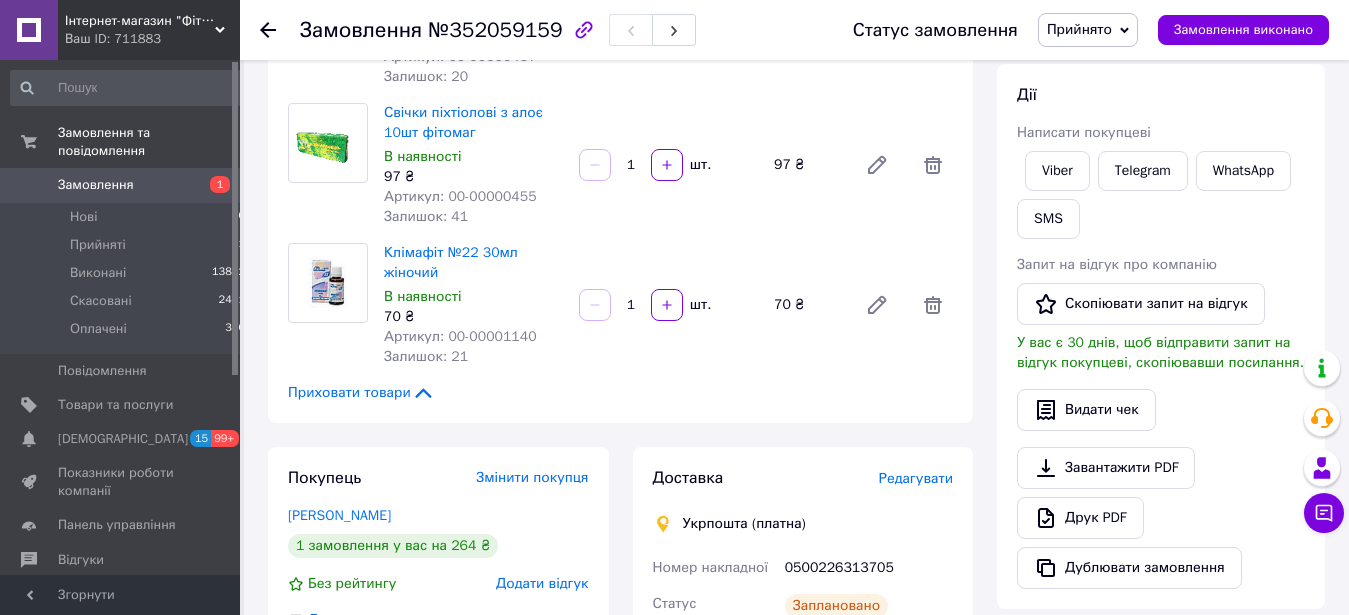 click 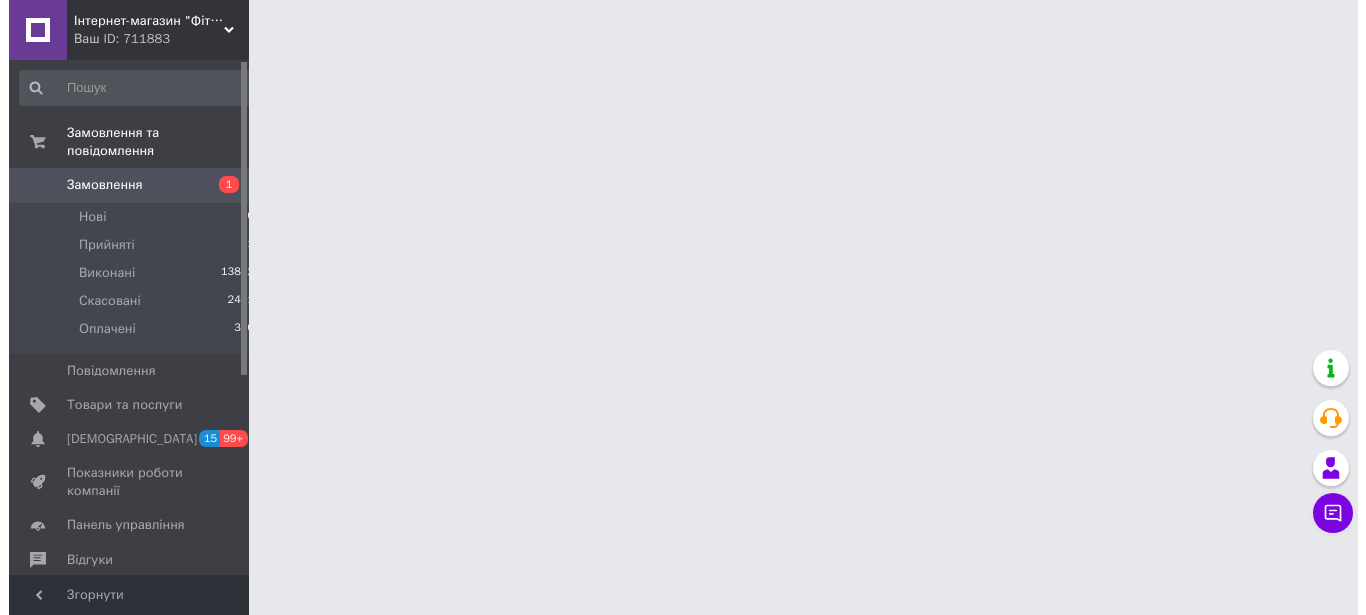 scroll, scrollTop: 0, scrollLeft: 0, axis: both 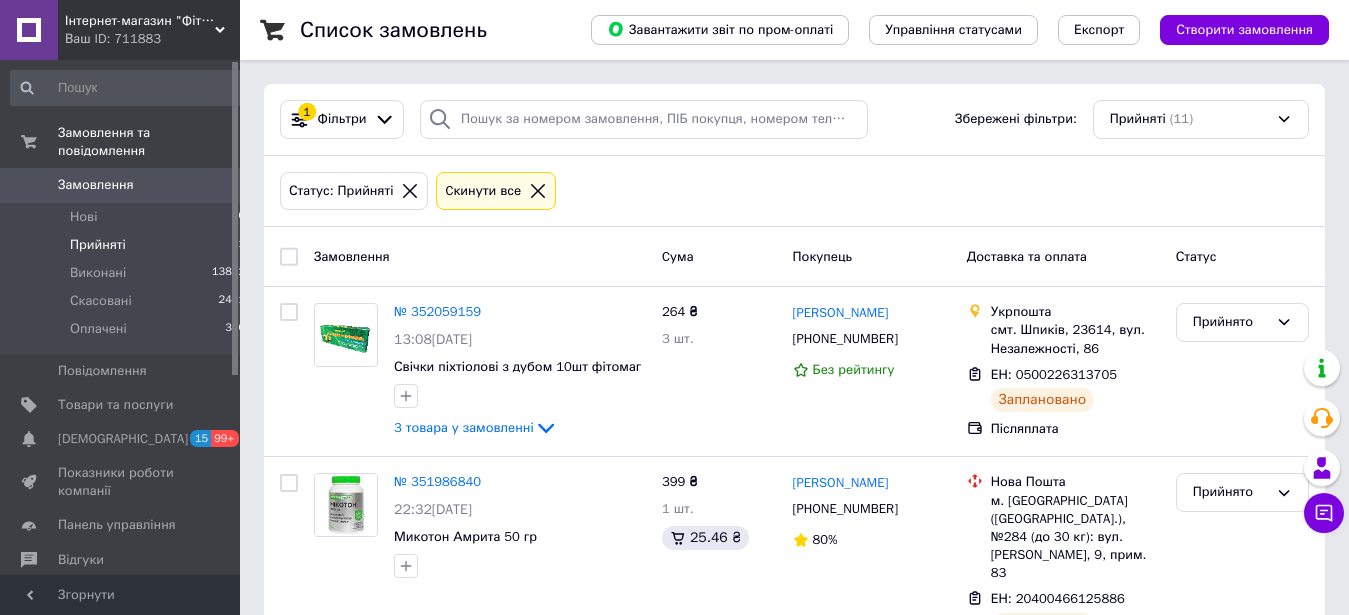 click on "Прийняті" at bounding box center (98, 245) 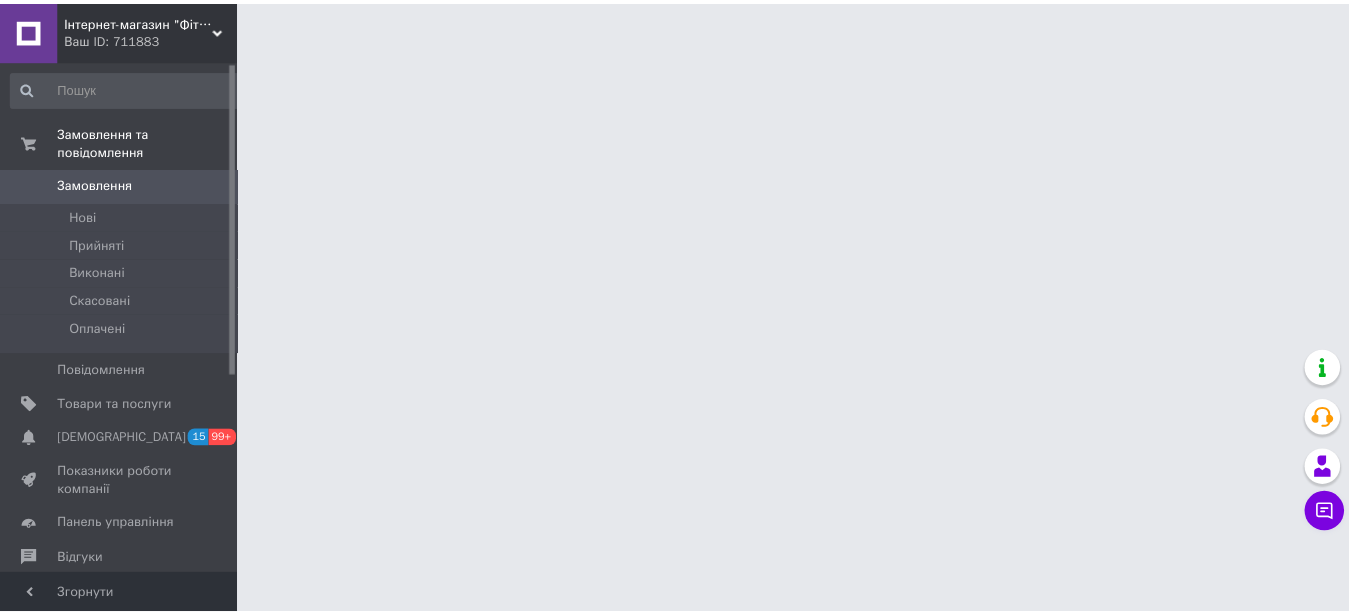 scroll, scrollTop: 0, scrollLeft: 0, axis: both 